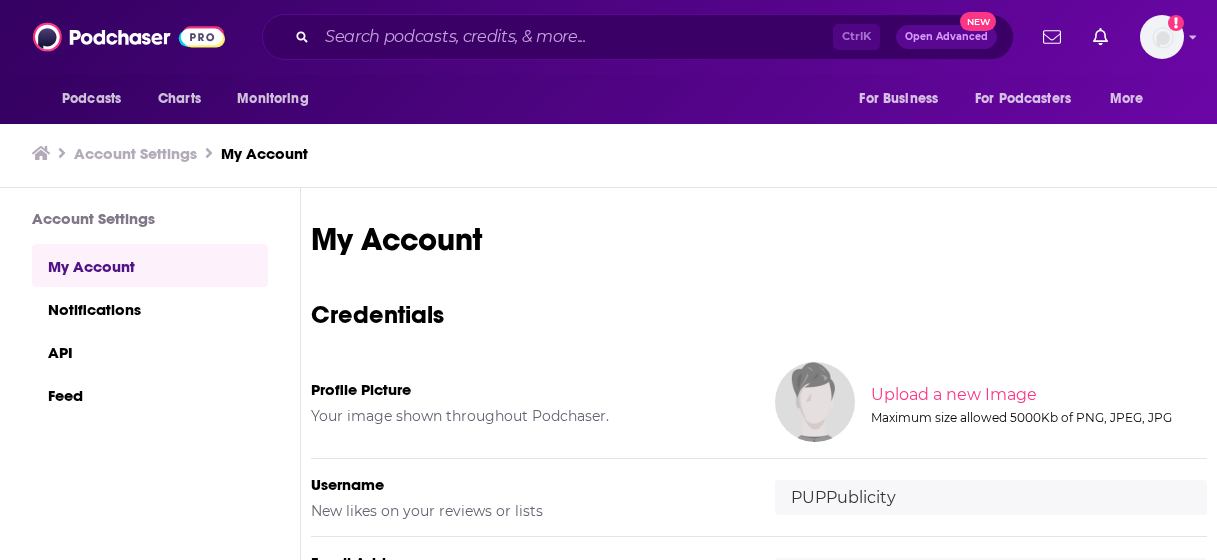scroll, scrollTop: 0, scrollLeft: 0, axis: both 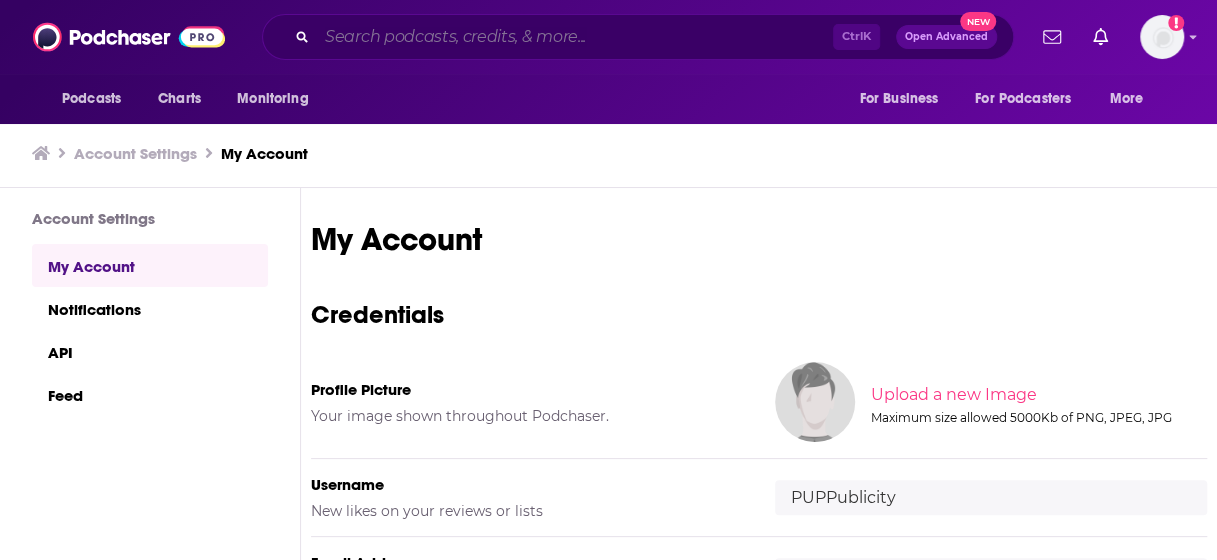 click at bounding box center (575, 37) 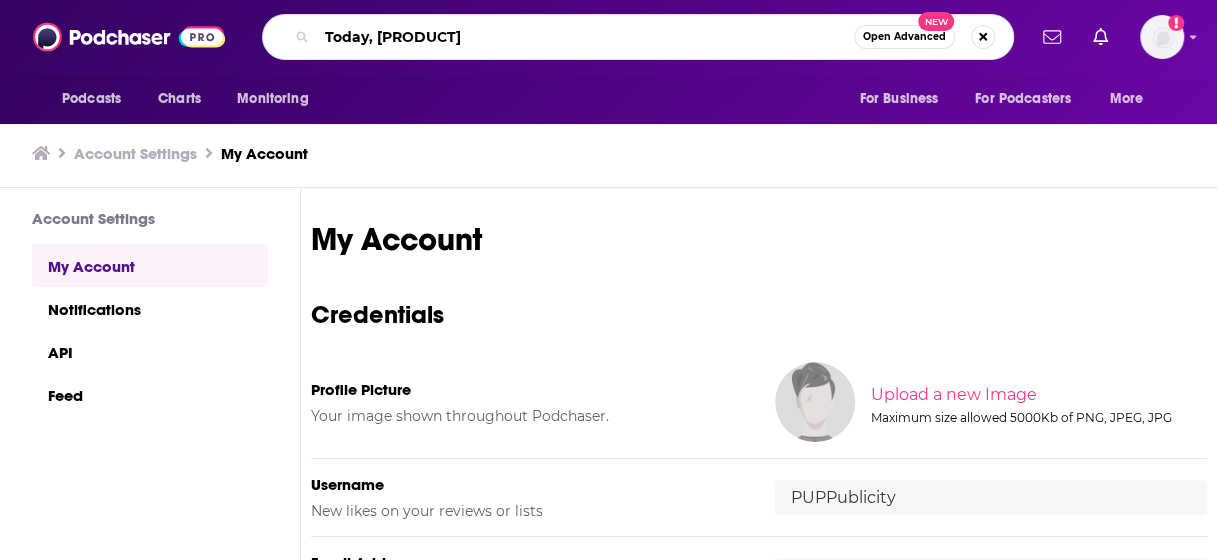 type on "Today, Explained" 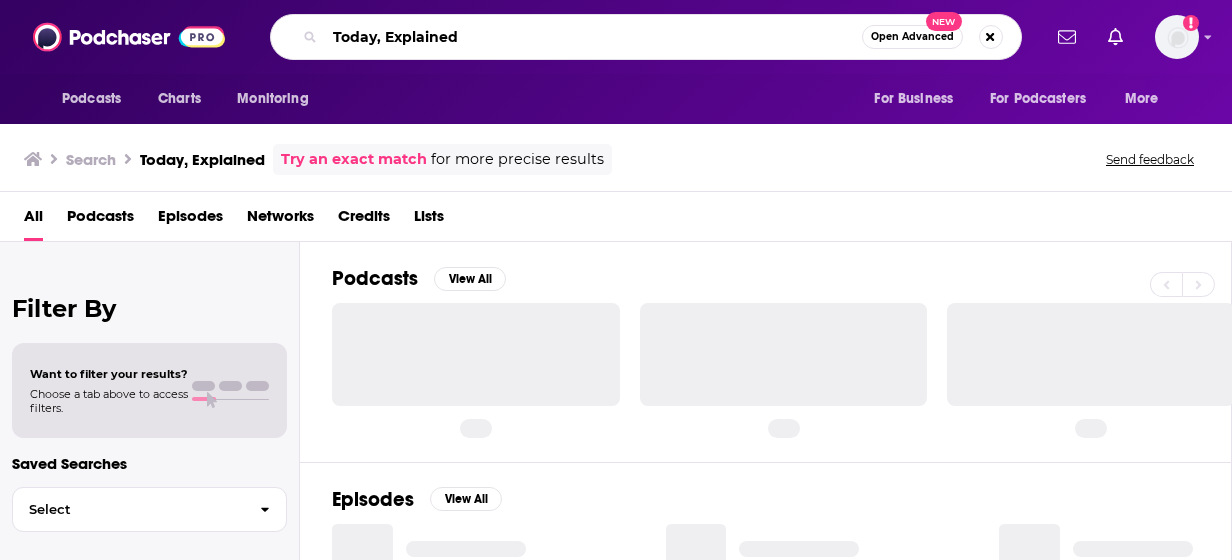 click on "Today, Explained" at bounding box center [593, 37] 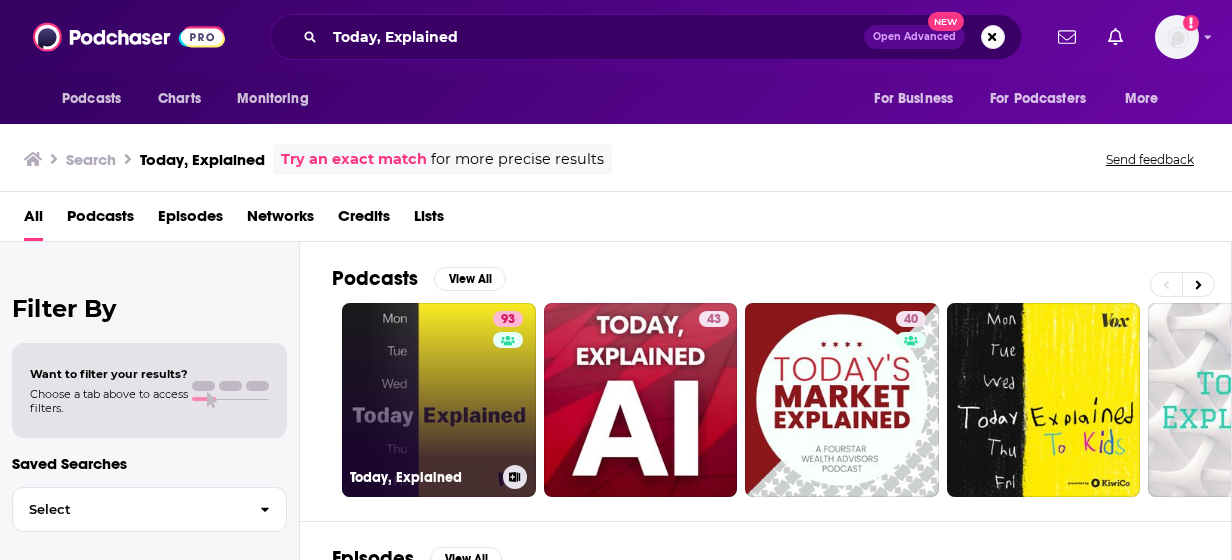 click on "93 Today, Explained" at bounding box center (439, 400) 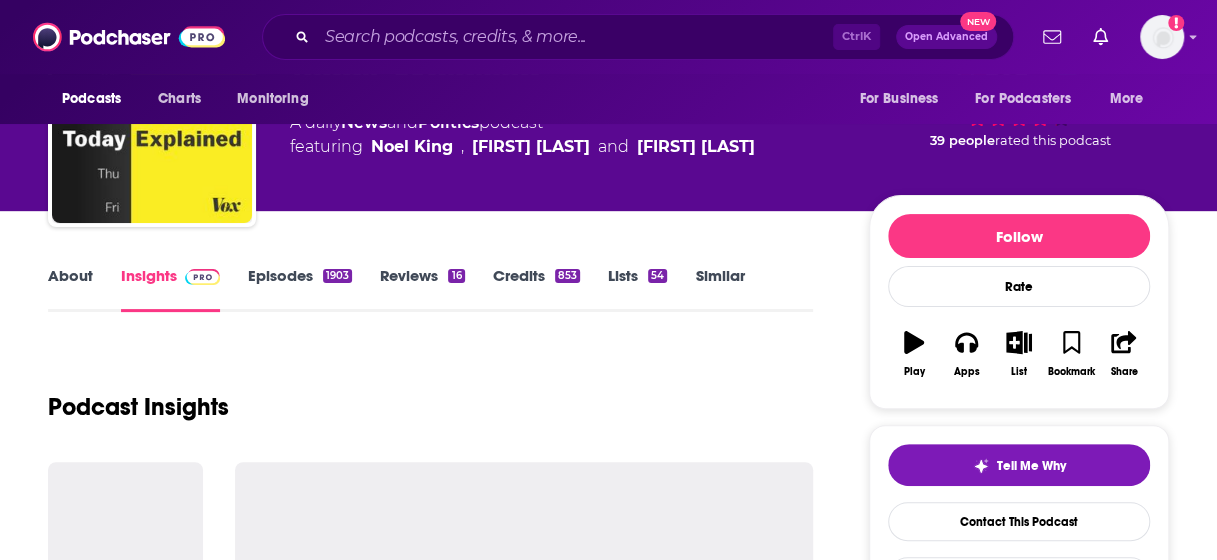 scroll, scrollTop: 109, scrollLeft: 0, axis: vertical 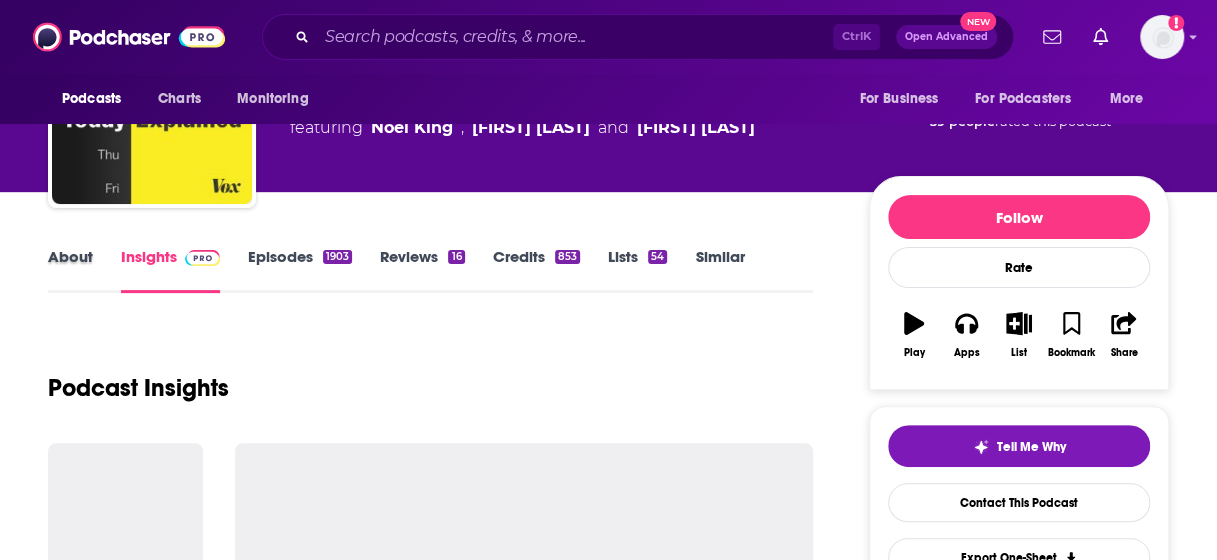 click on "About" at bounding box center [84, 270] 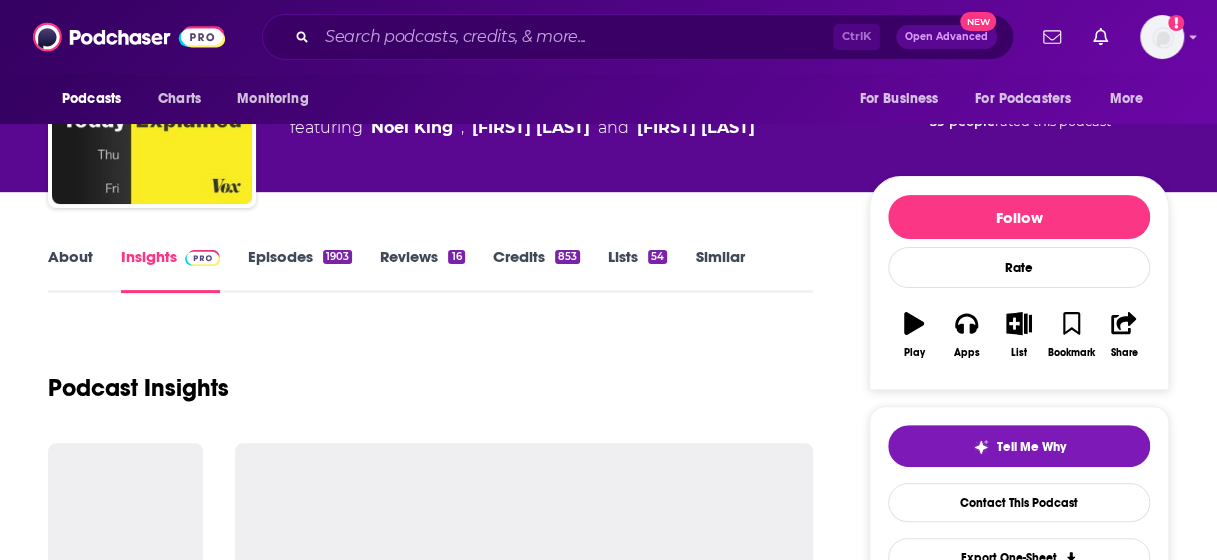 click on "Insights" at bounding box center (170, 270) 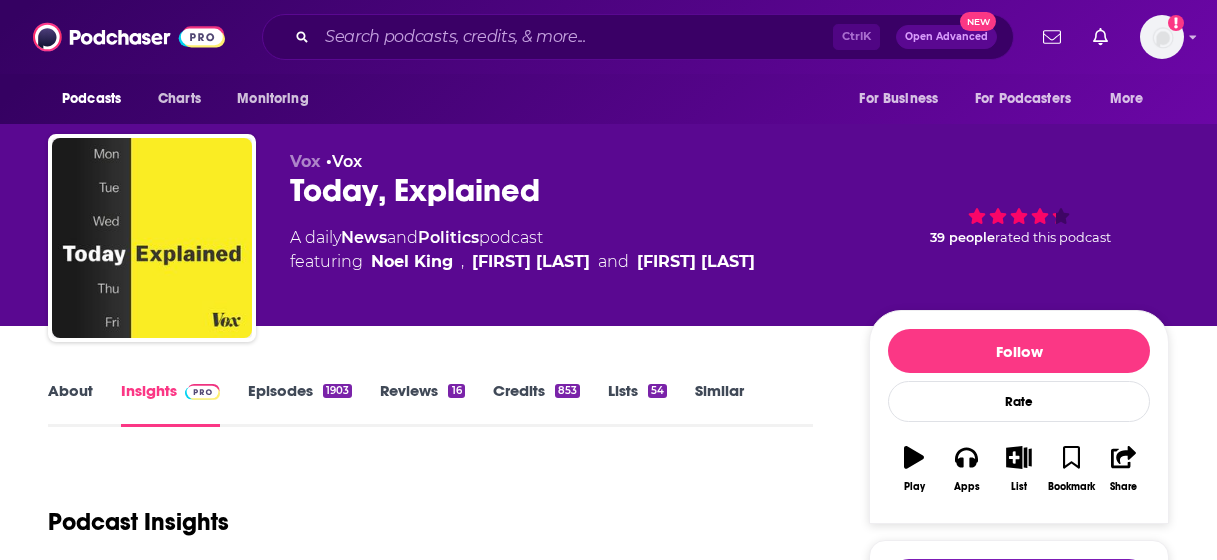 scroll, scrollTop: 0, scrollLeft: 0, axis: both 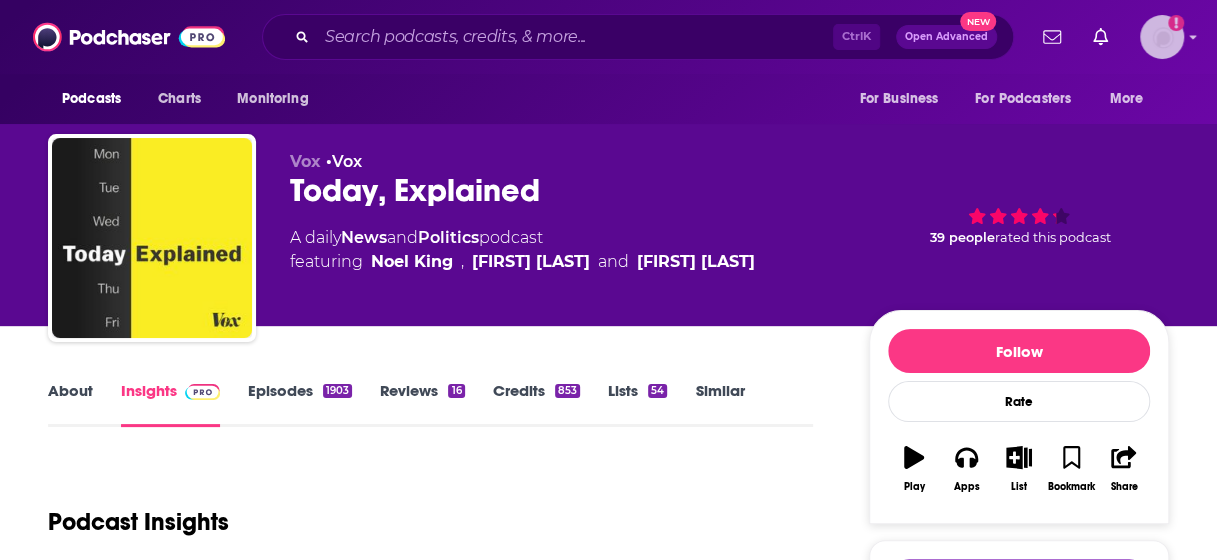 click at bounding box center [1162, 37] 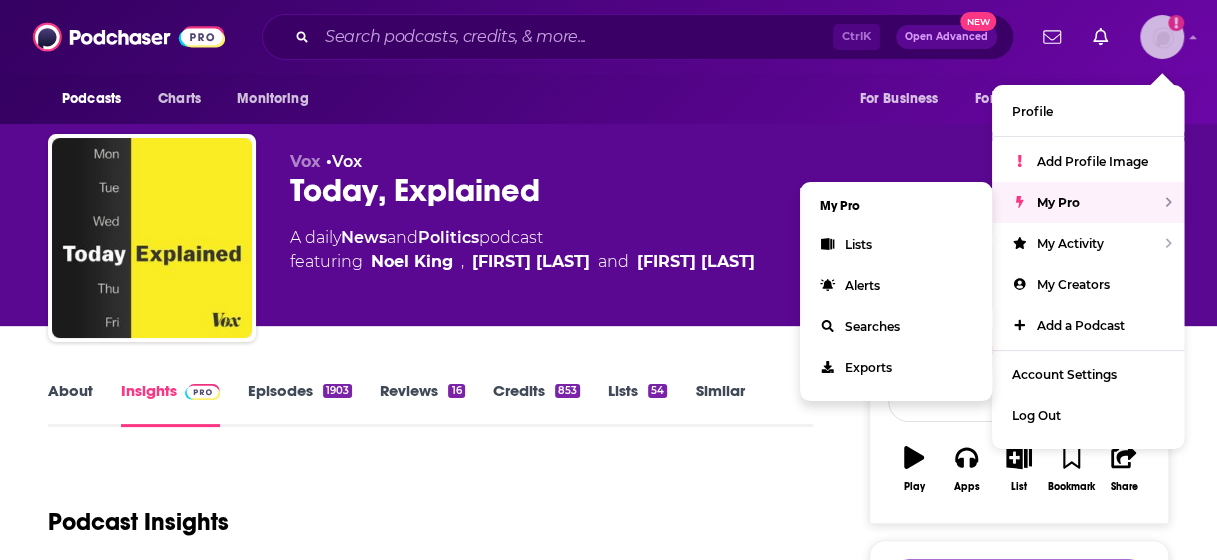 click on "My Pro" at bounding box center [1058, 202] 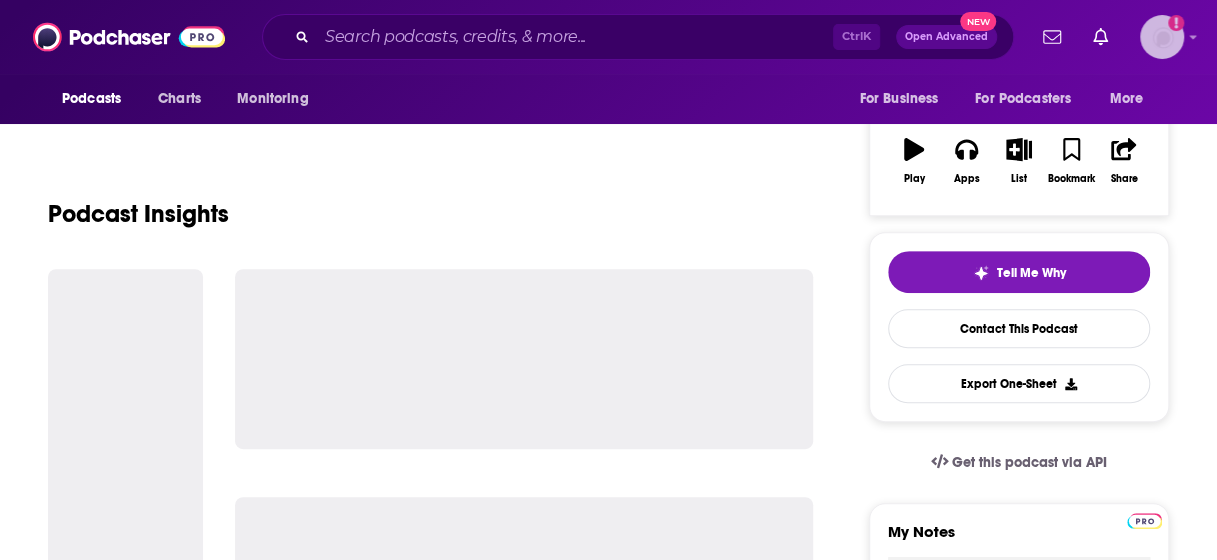 scroll, scrollTop: 0, scrollLeft: 0, axis: both 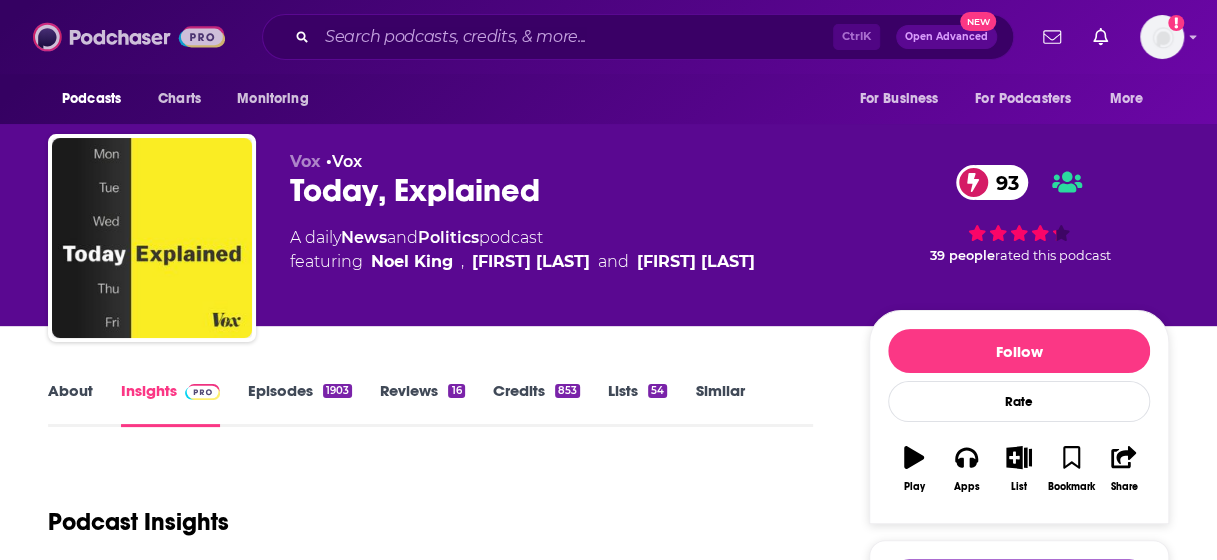 click at bounding box center (129, 37) 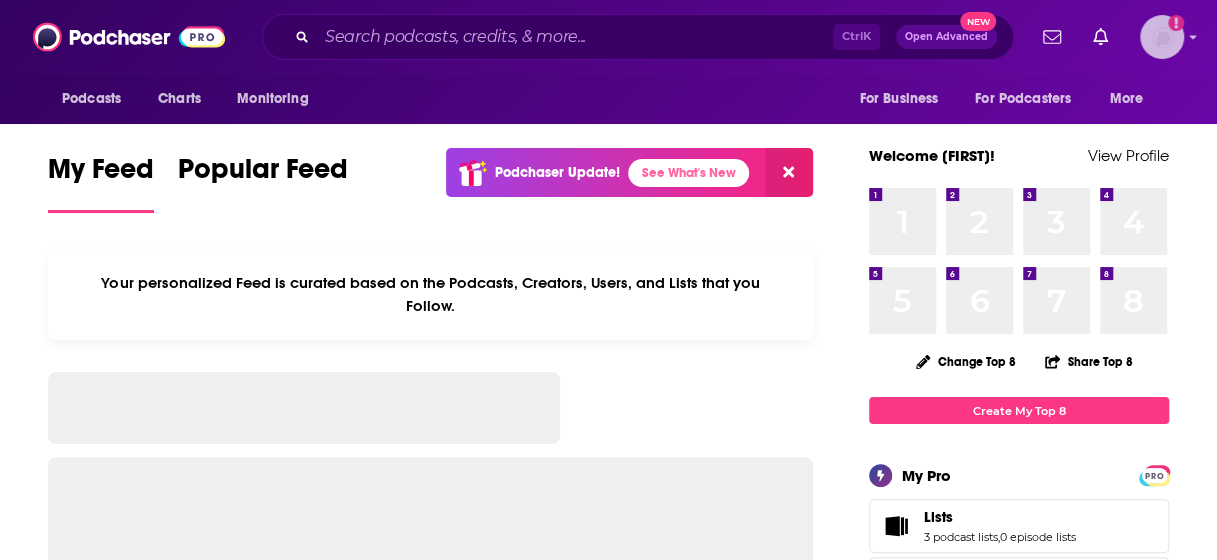 click at bounding box center [1162, 37] 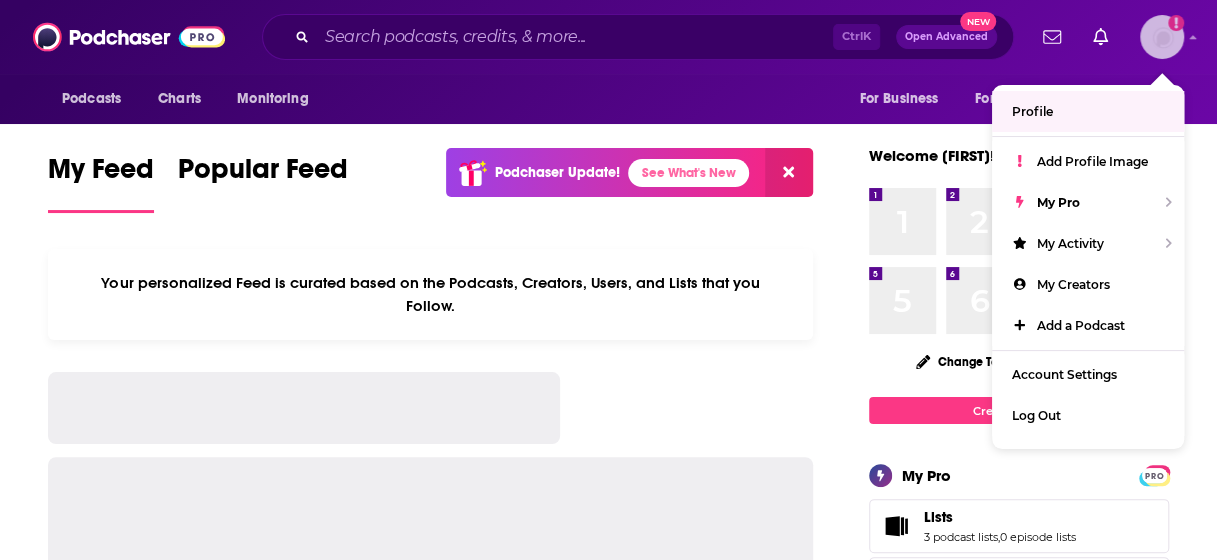 click on "Profile" at bounding box center (1088, 111) 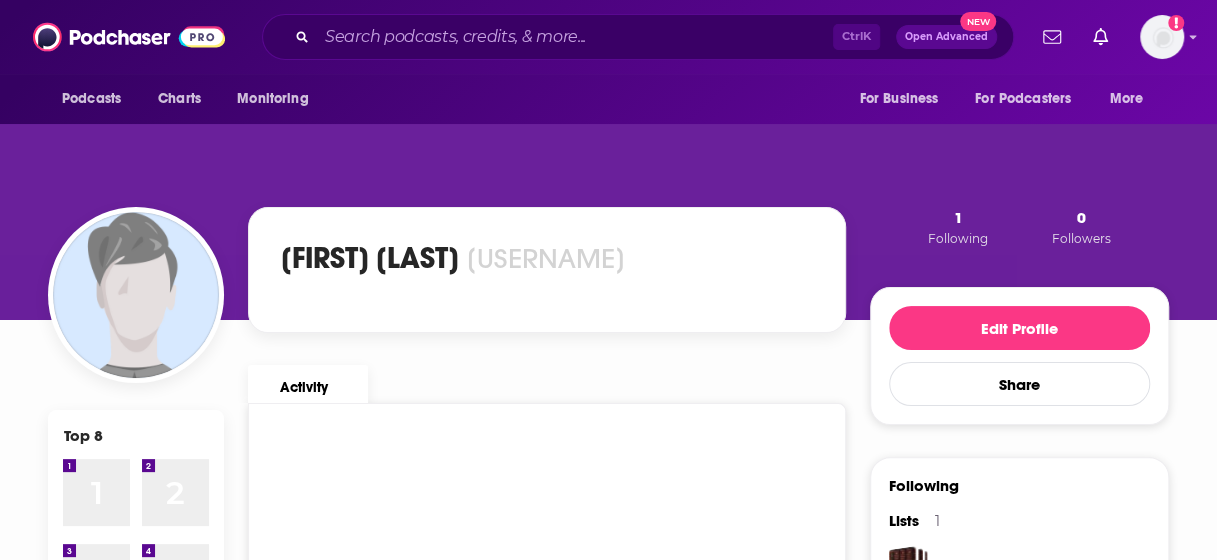 click on "Ctrl  K Open Advanced New" at bounding box center [638, 37] 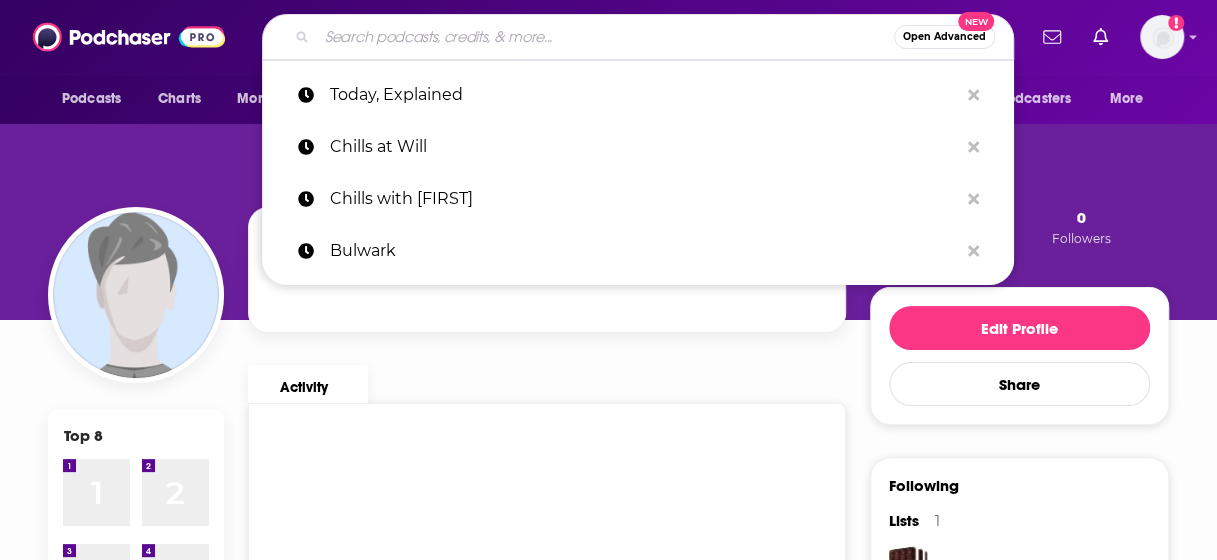 click at bounding box center [605, 37] 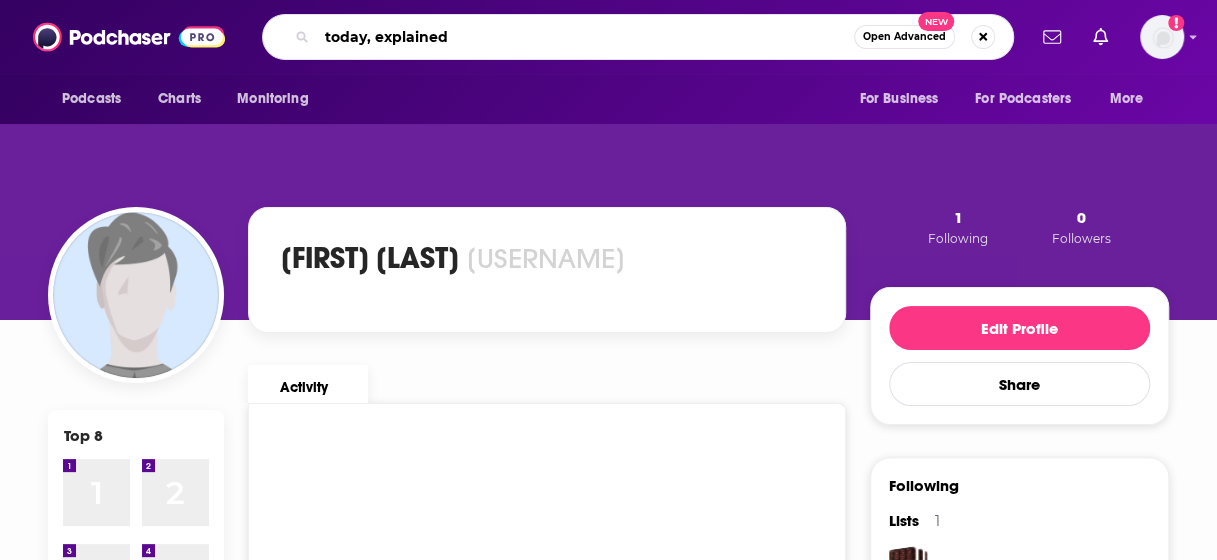 type on "today, explained" 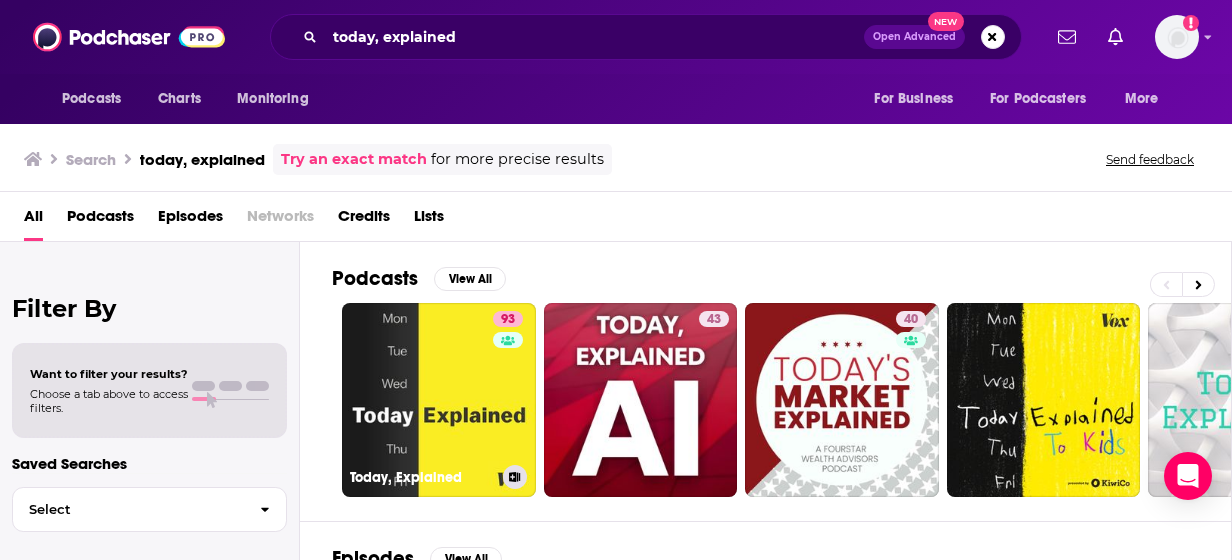 click on "93 Today, Explained" at bounding box center (439, 400) 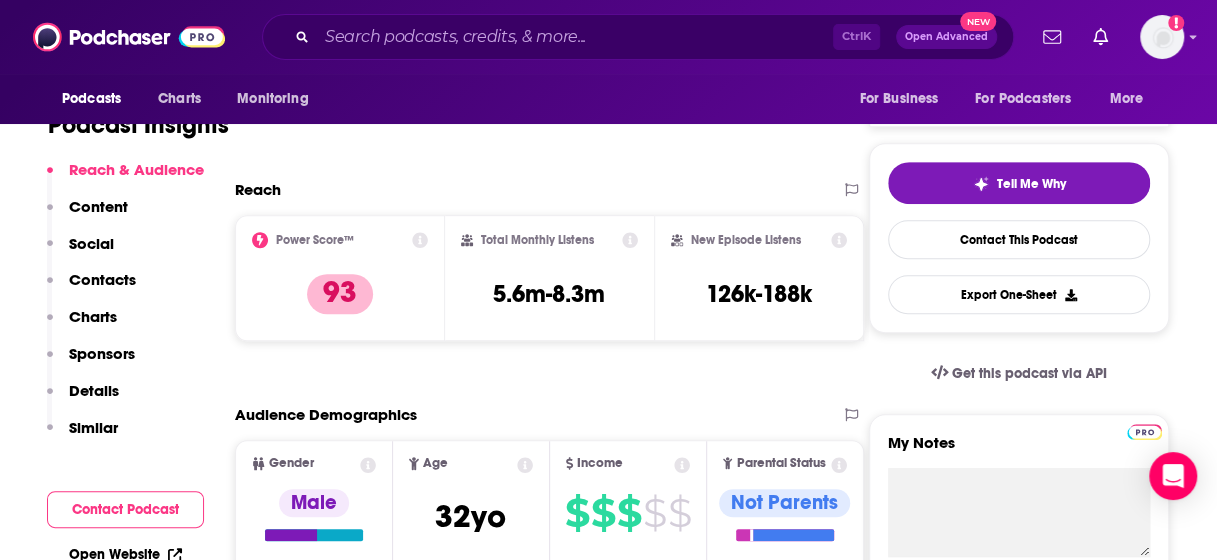 scroll, scrollTop: 434, scrollLeft: 0, axis: vertical 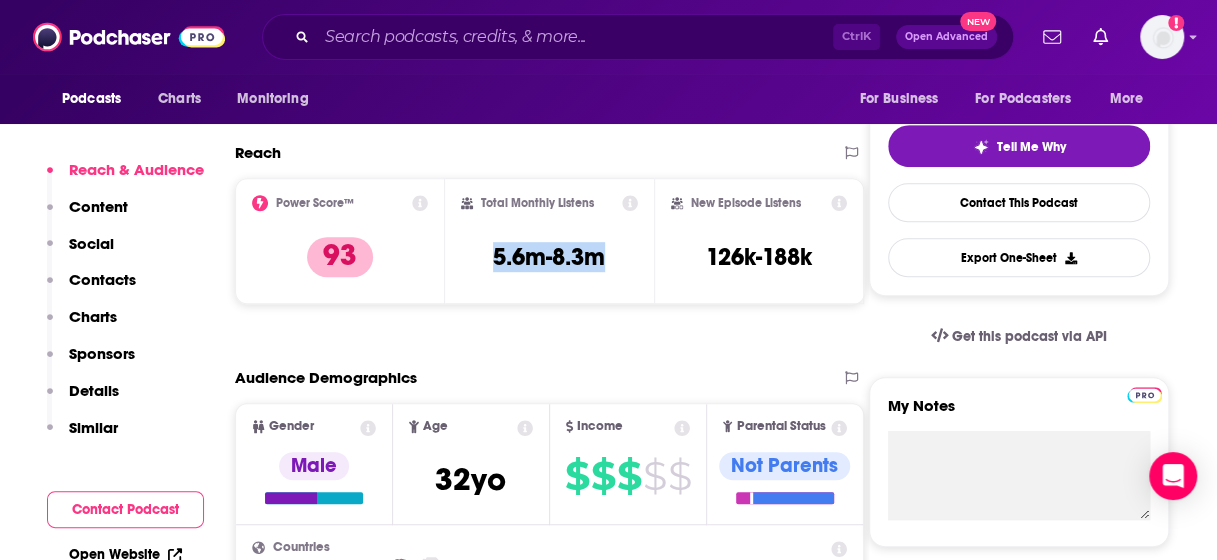drag, startPoint x: 606, startPoint y: 266, endPoint x: 484, endPoint y: 262, distance: 122.06556 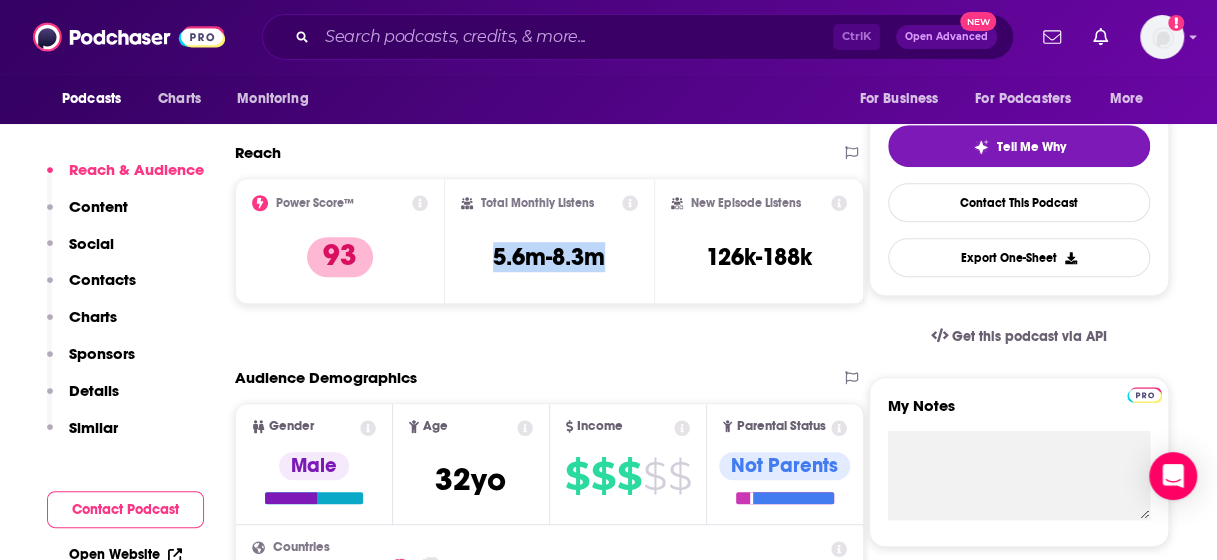 click on "Total Monthly Listens 5.6m-8.3m" at bounding box center [550, 241] 